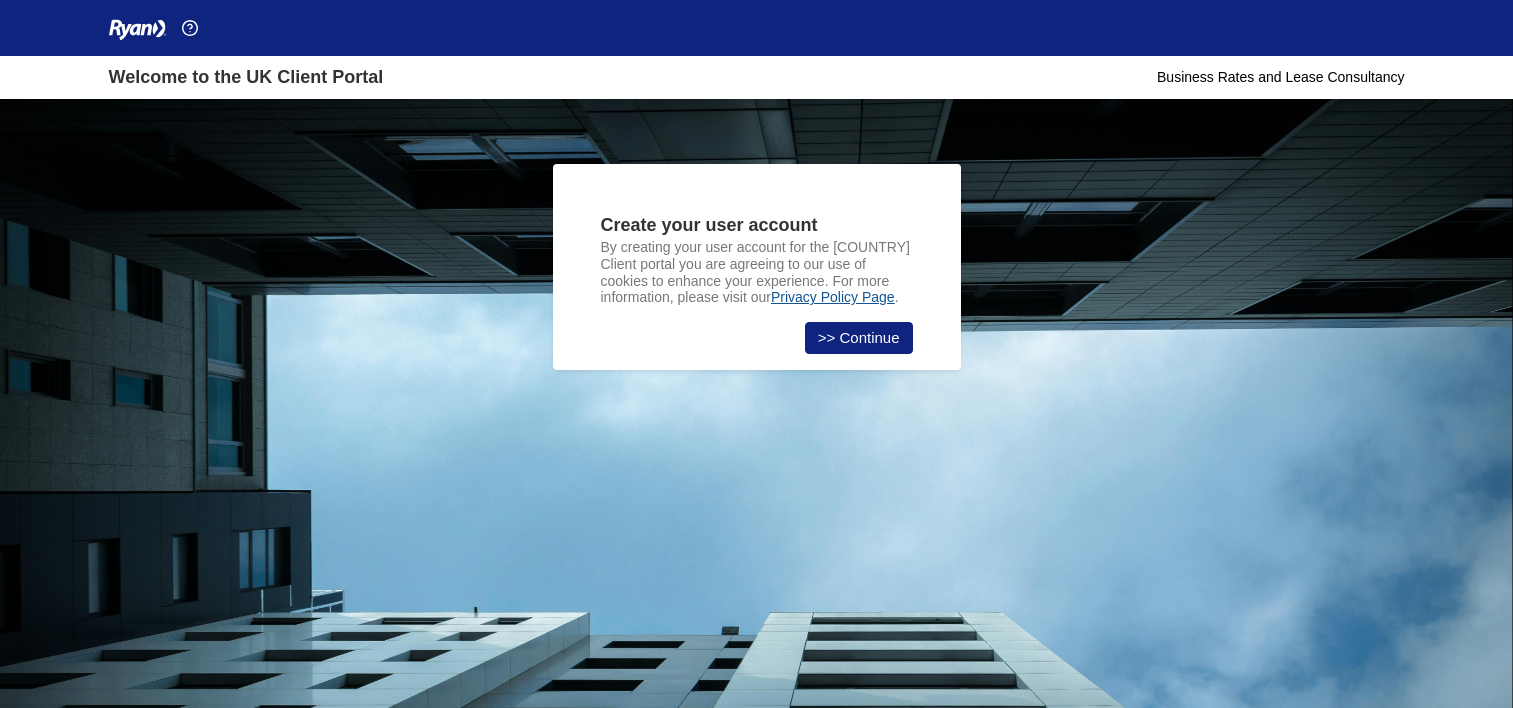 scroll, scrollTop: 0, scrollLeft: 0, axis: both 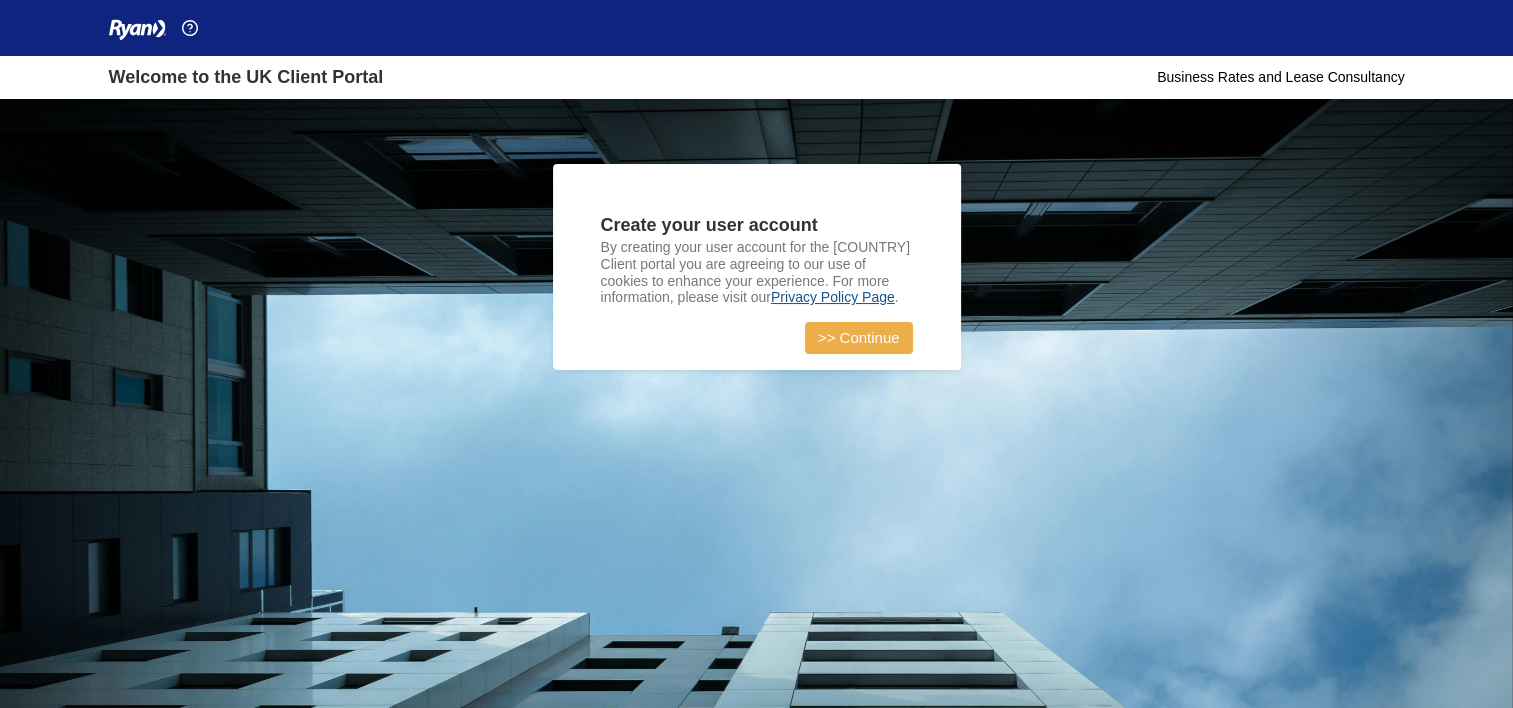 click on ">> Continue" at bounding box center (859, 338) 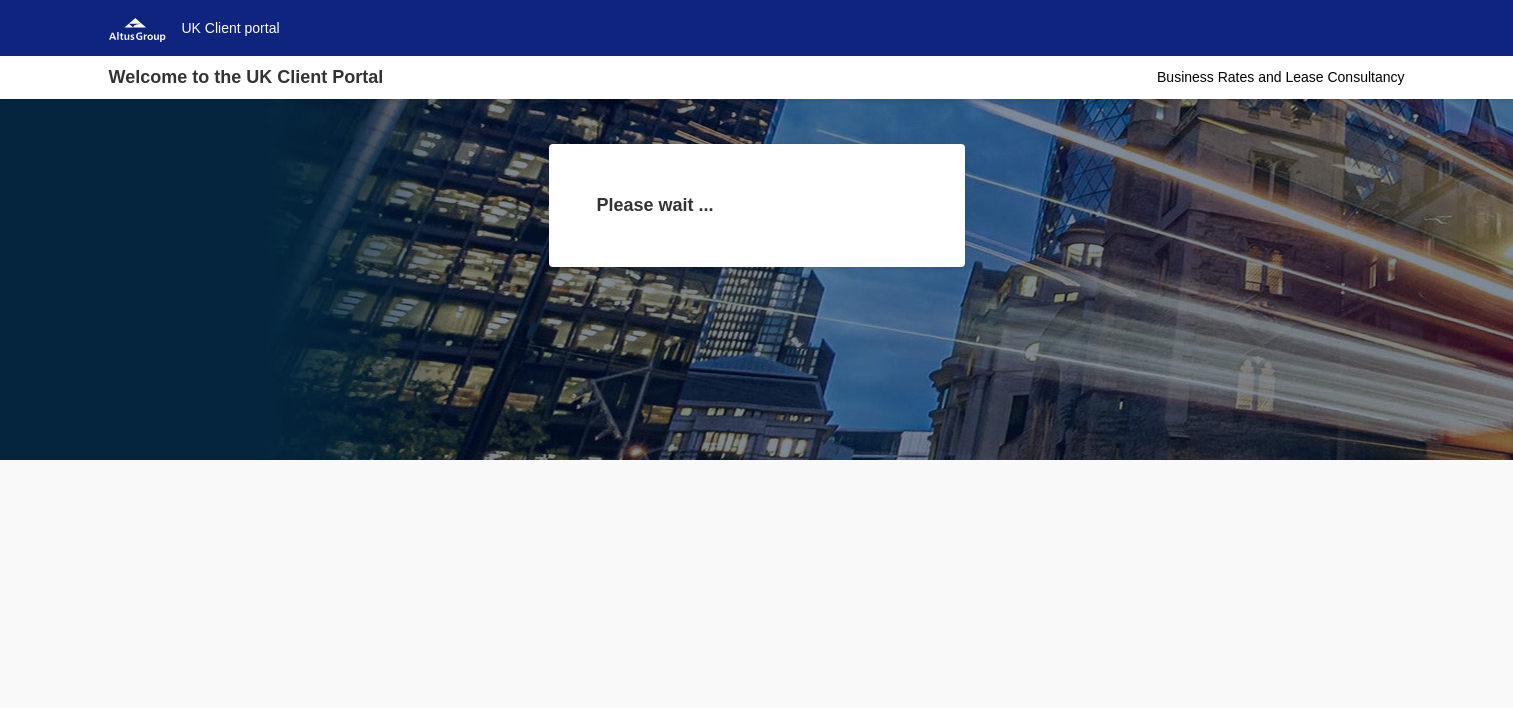 scroll, scrollTop: 0, scrollLeft: 0, axis: both 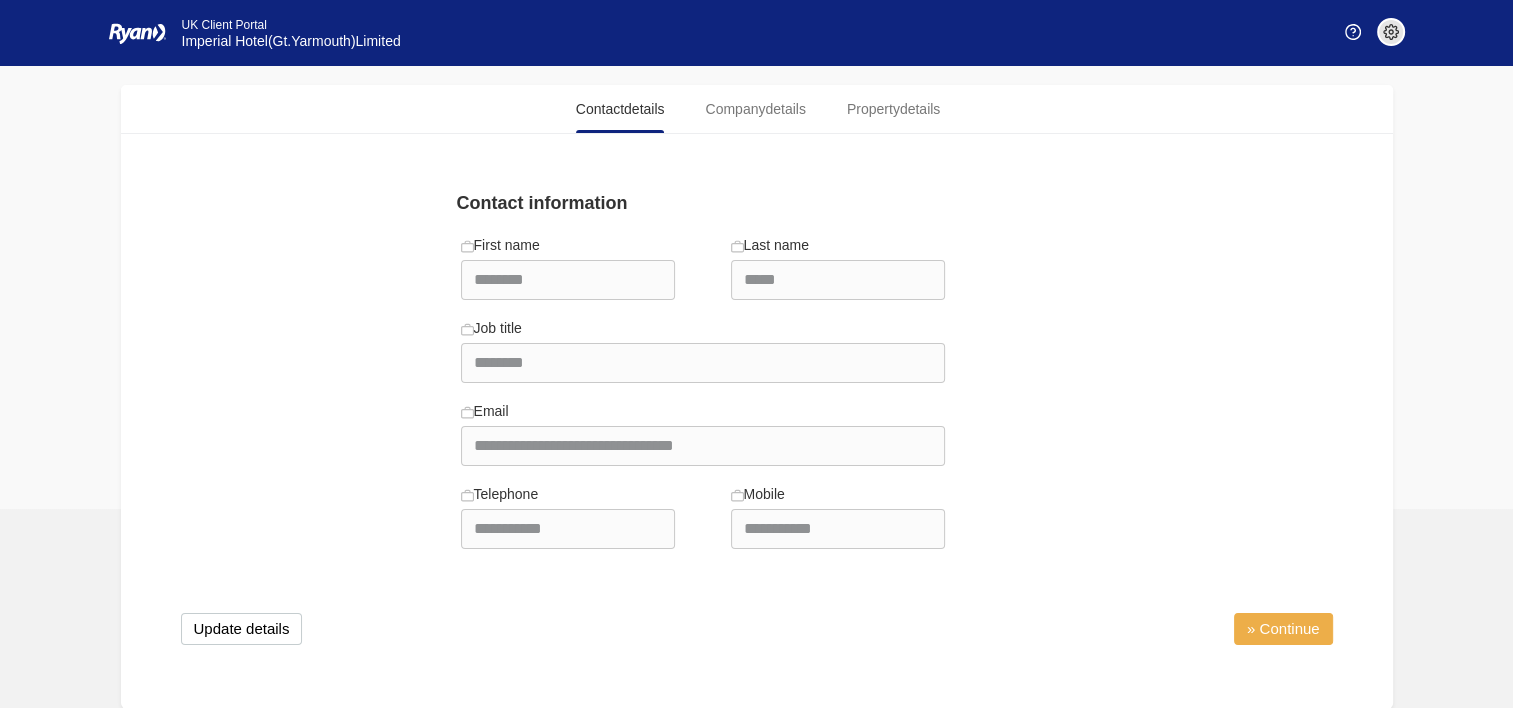 click on "» Continue" at bounding box center (1283, 629) 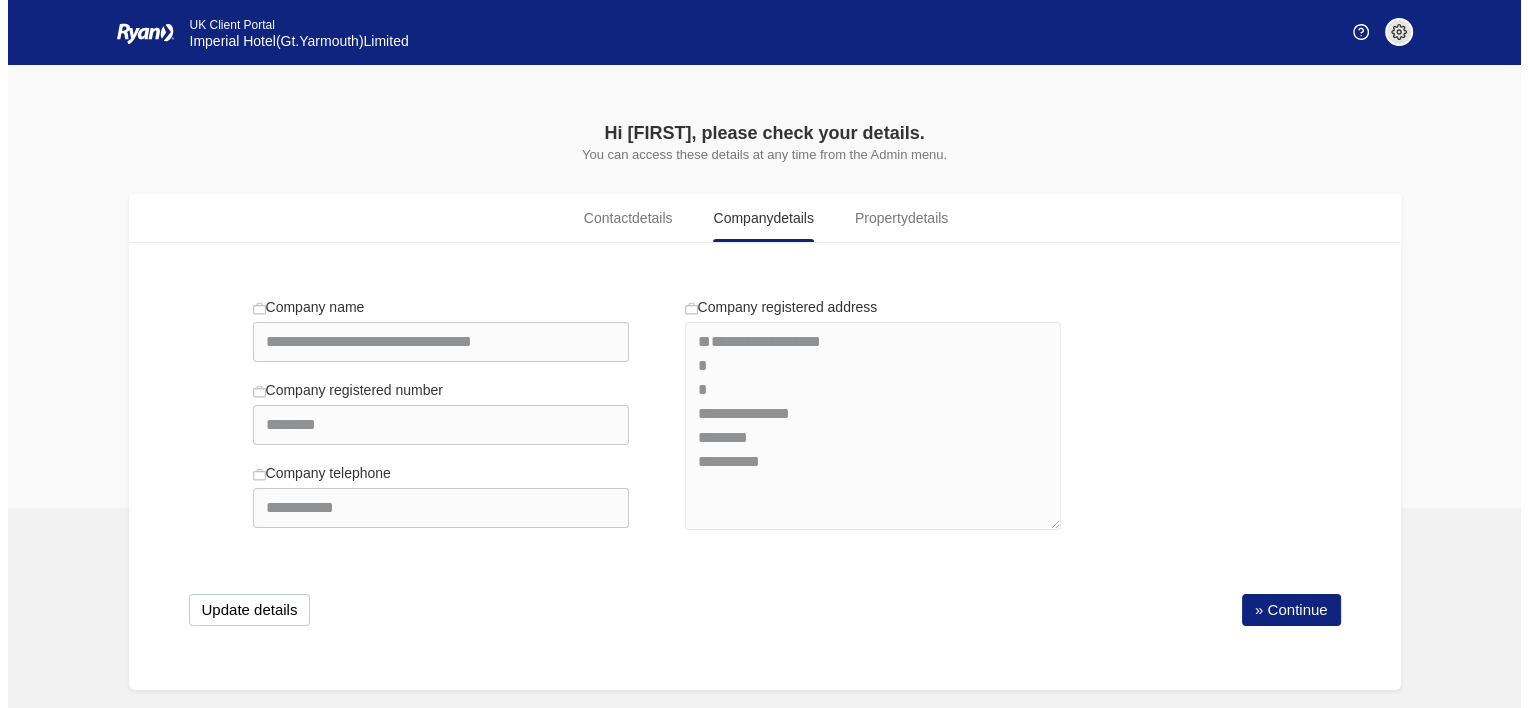 scroll, scrollTop: 0, scrollLeft: 0, axis: both 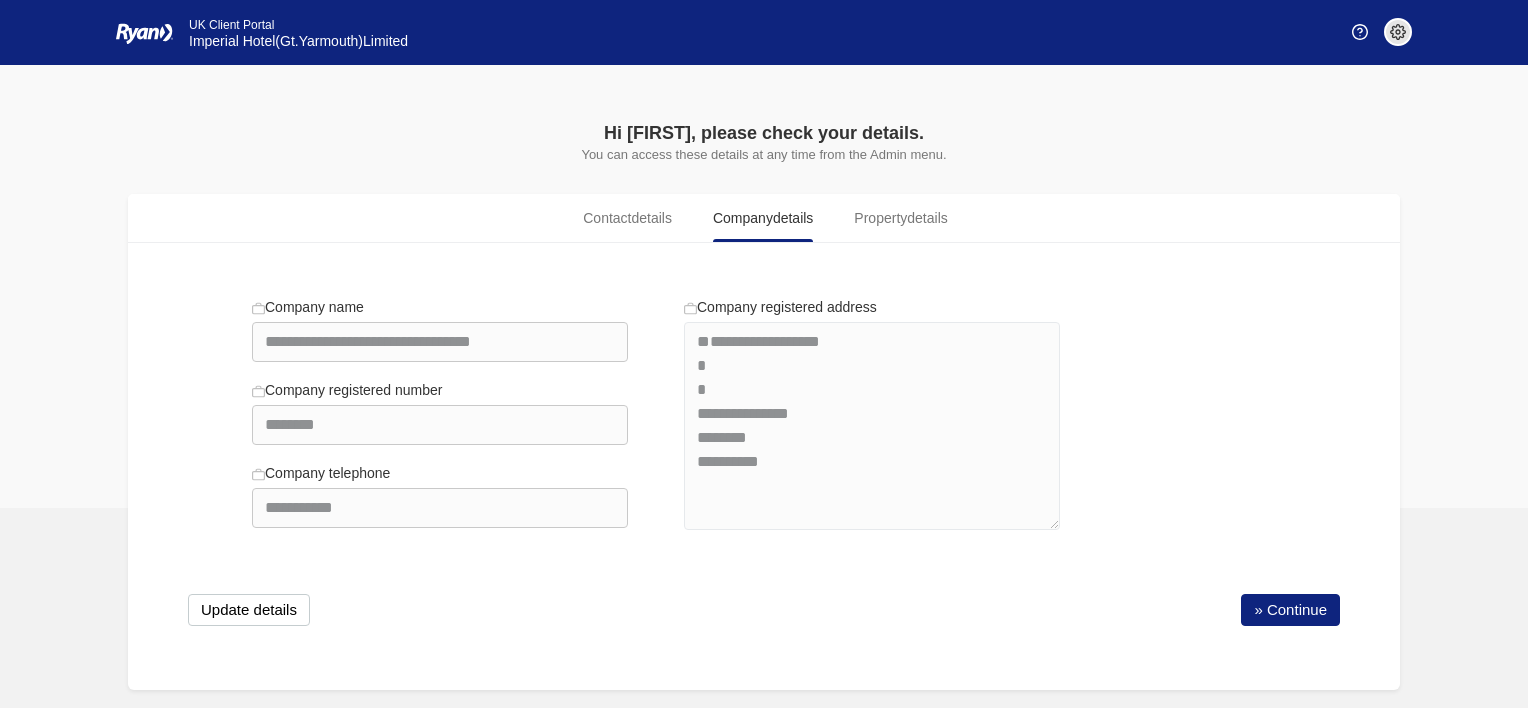 click on "**********" at bounding box center [764, 476] 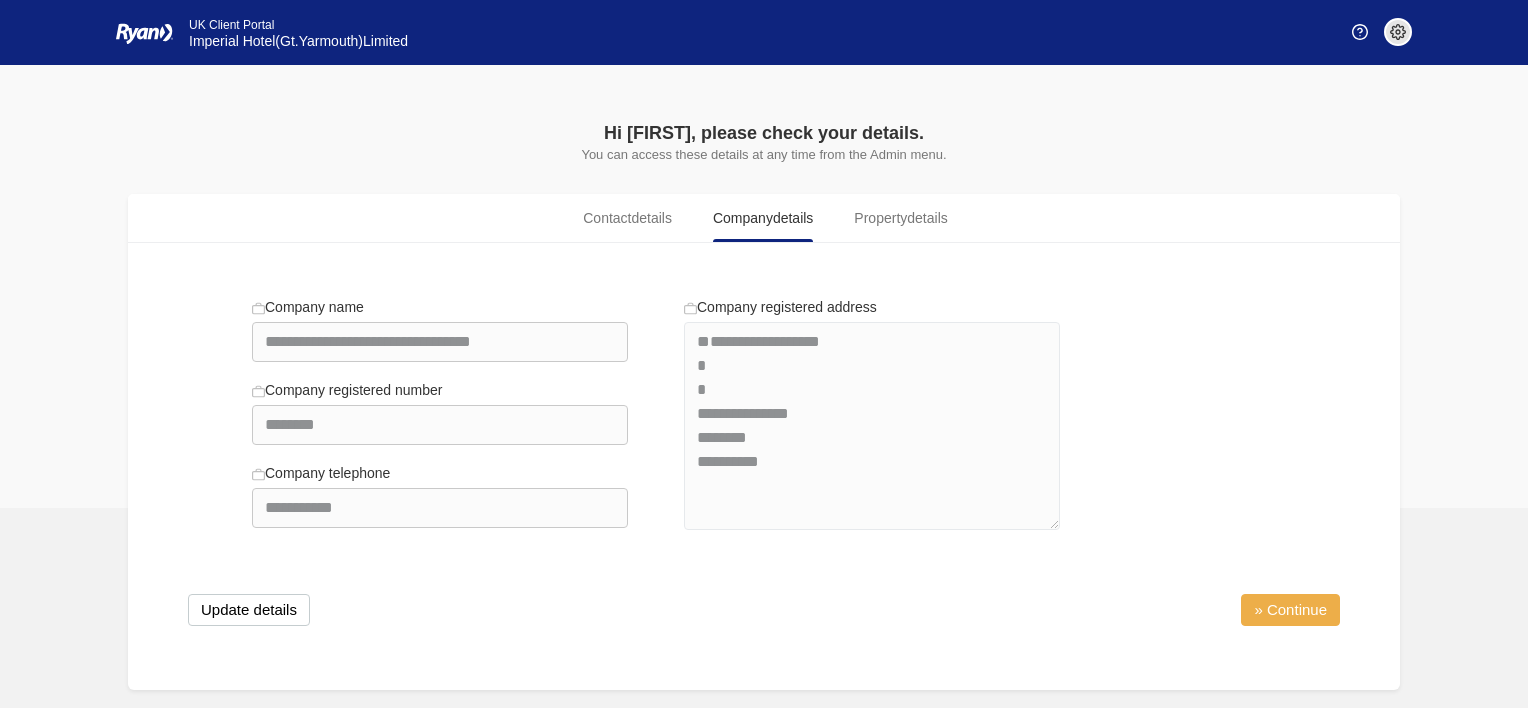 click on "» Continue" at bounding box center [1290, 610] 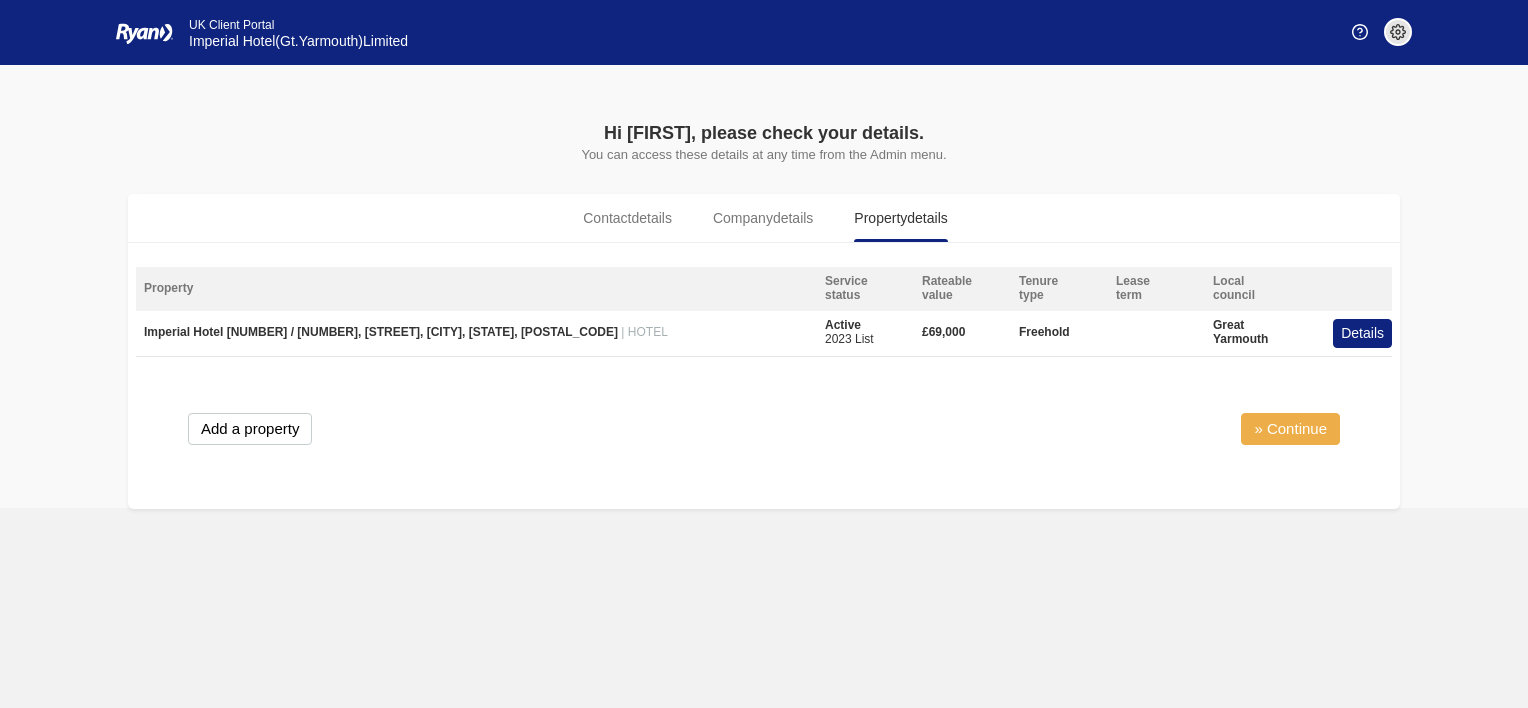 click on "» Continue" at bounding box center [1290, 429] 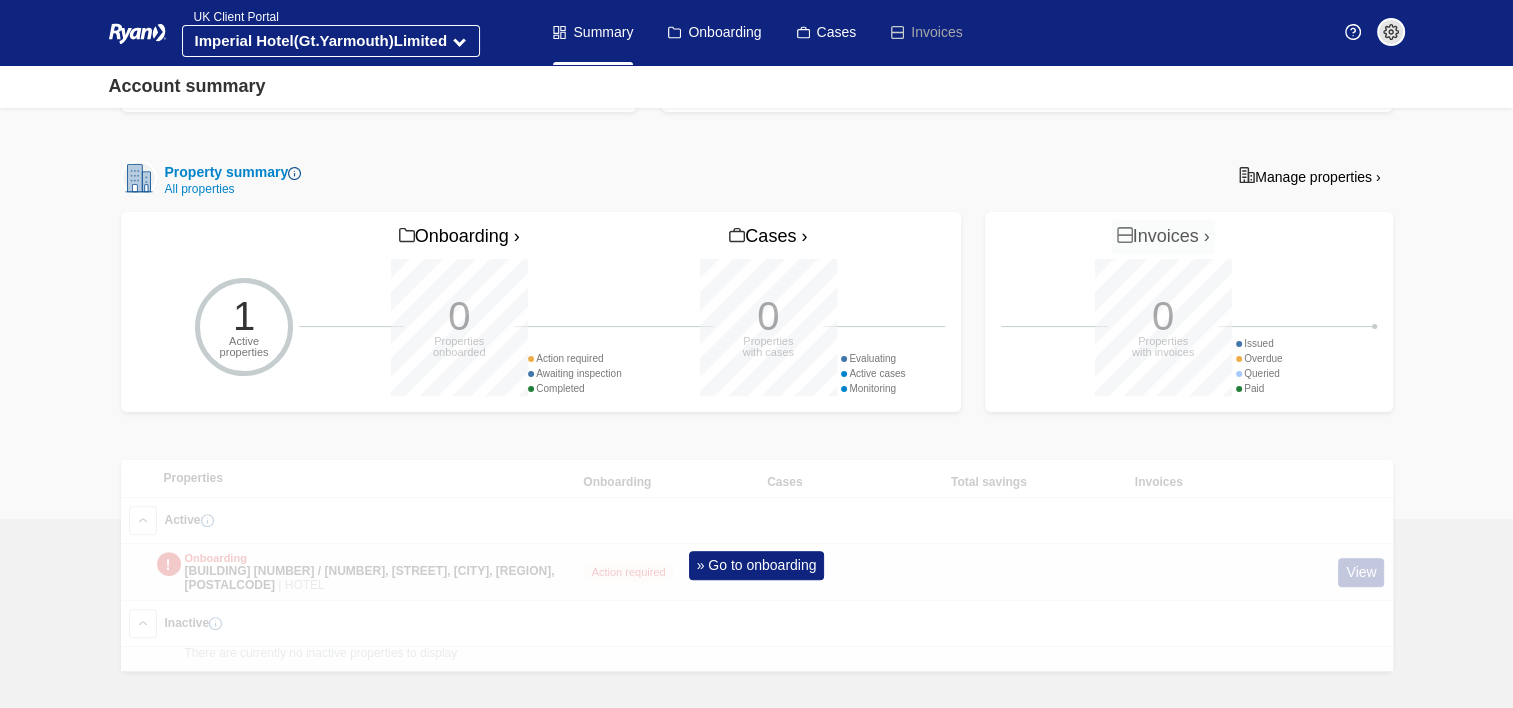 scroll, scrollTop: 466, scrollLeft: 0, axis: vertical 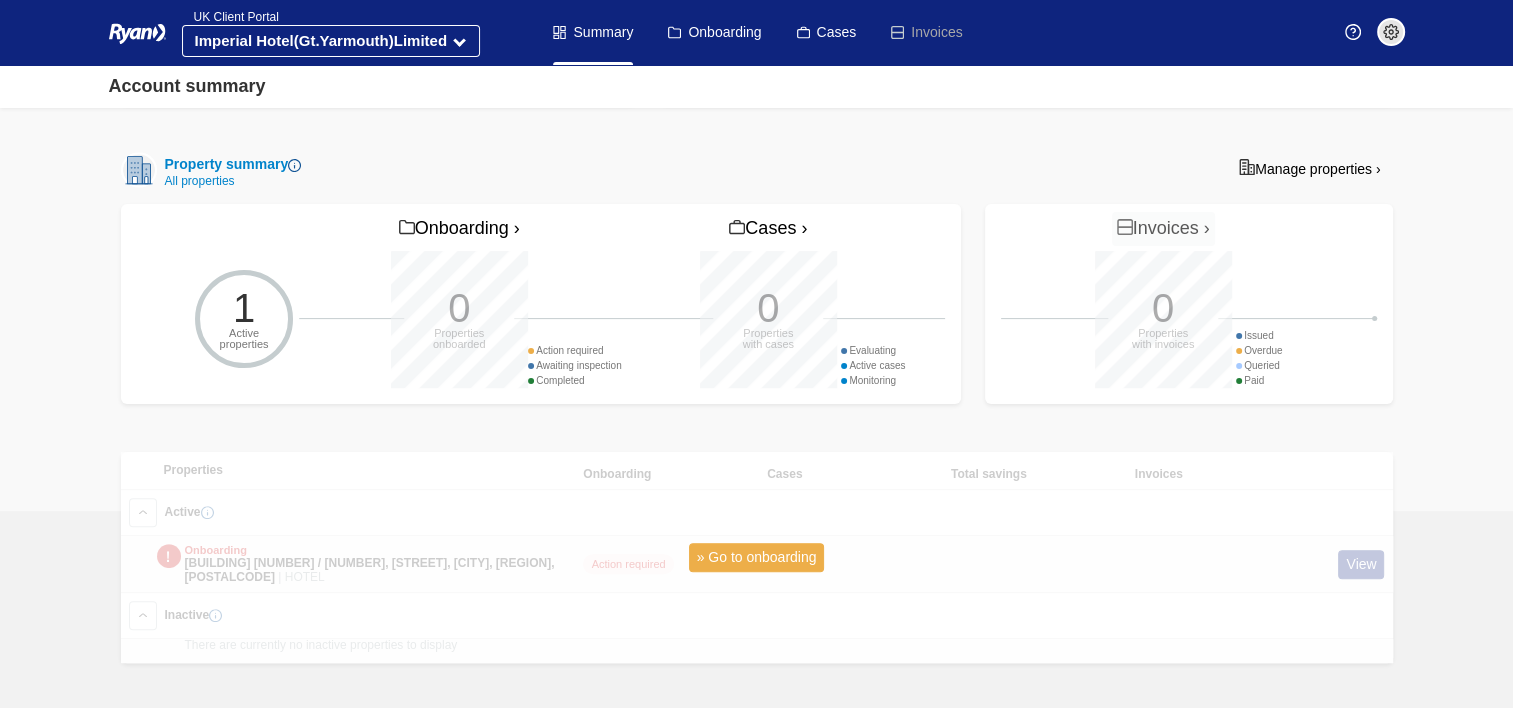 click on "» Go to onboarding" at bounding box center [757, 557] 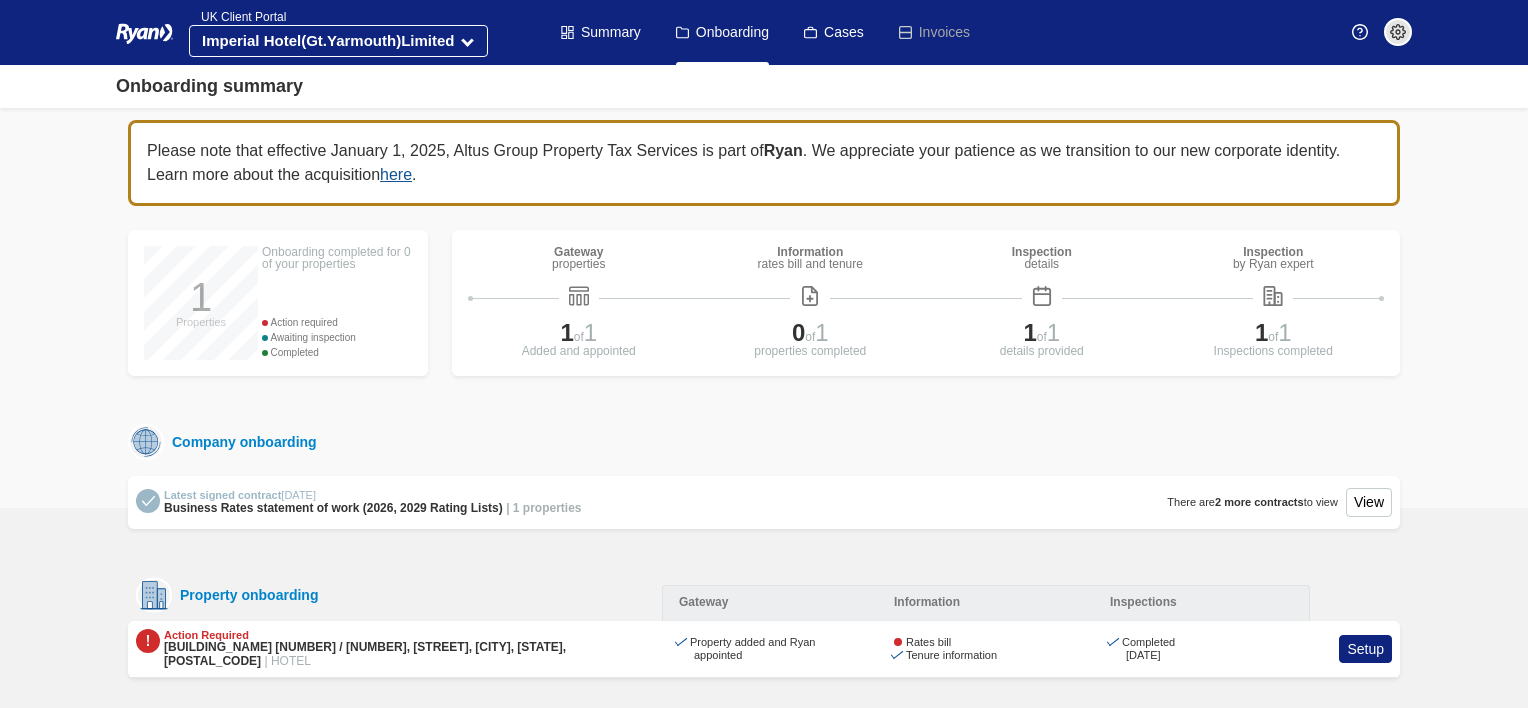 scroll, scrollTop: 0, scrollLeft: 0, axis: both 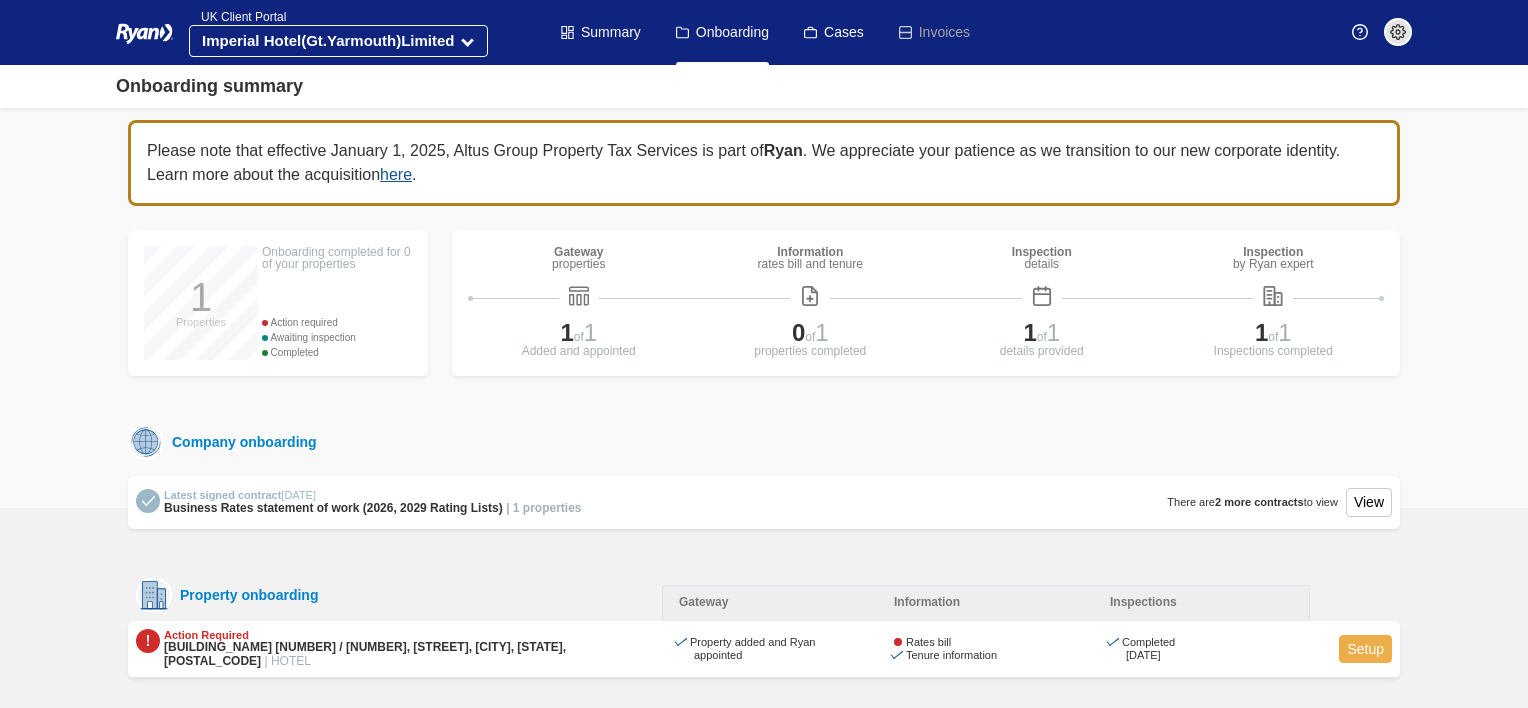 click on "Setup" at bounding box center [1365, 649] 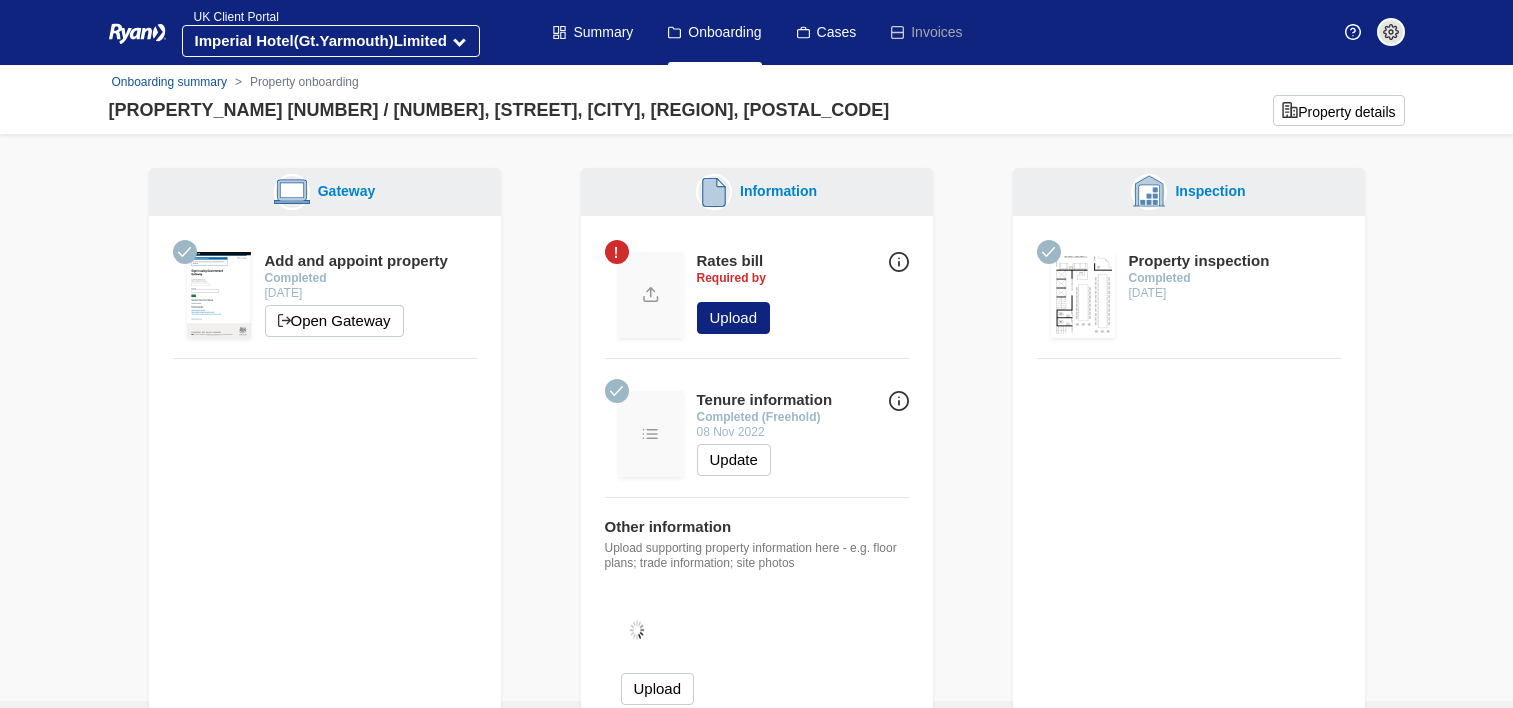 scroll, scrollTop: 0, scrollLeft: 0, axis: both 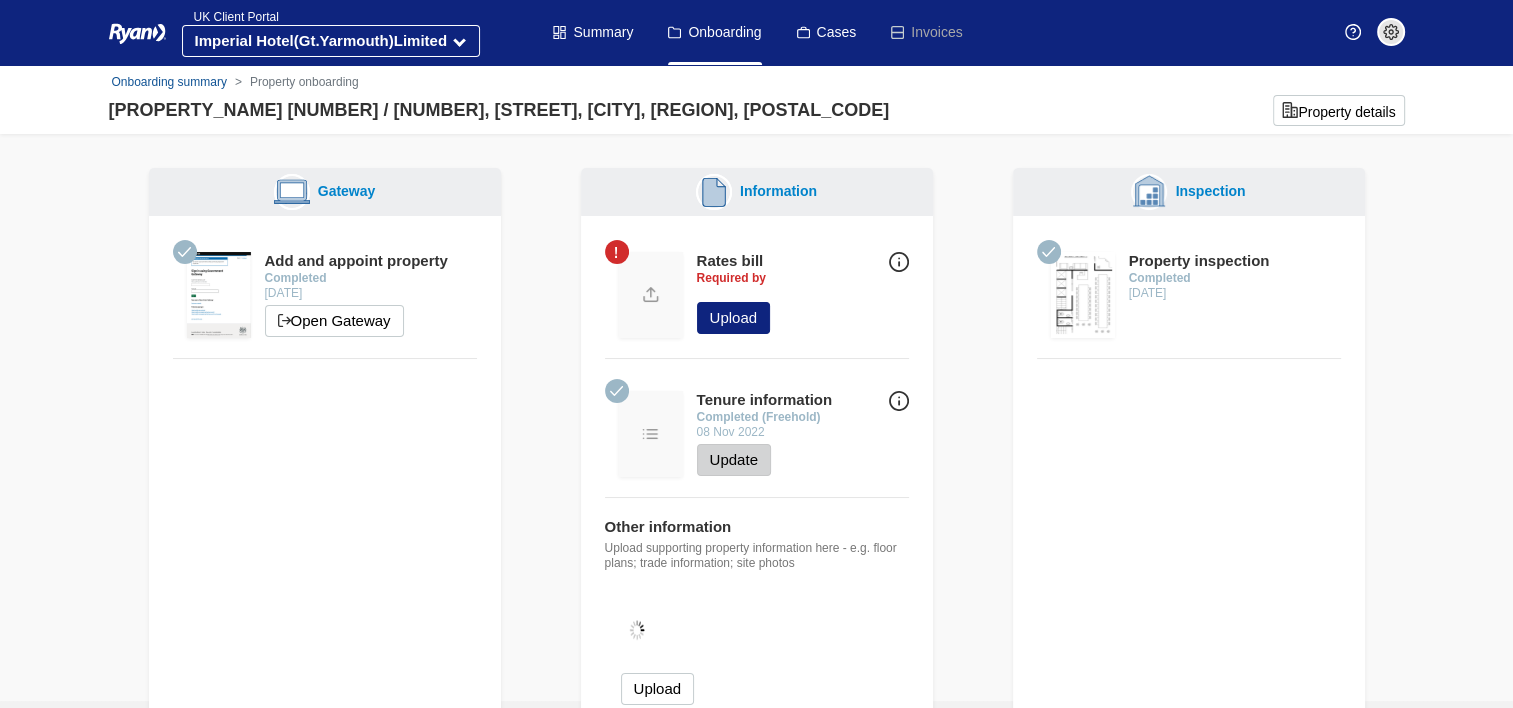 click on "Update" at bounding box center (734, 460) 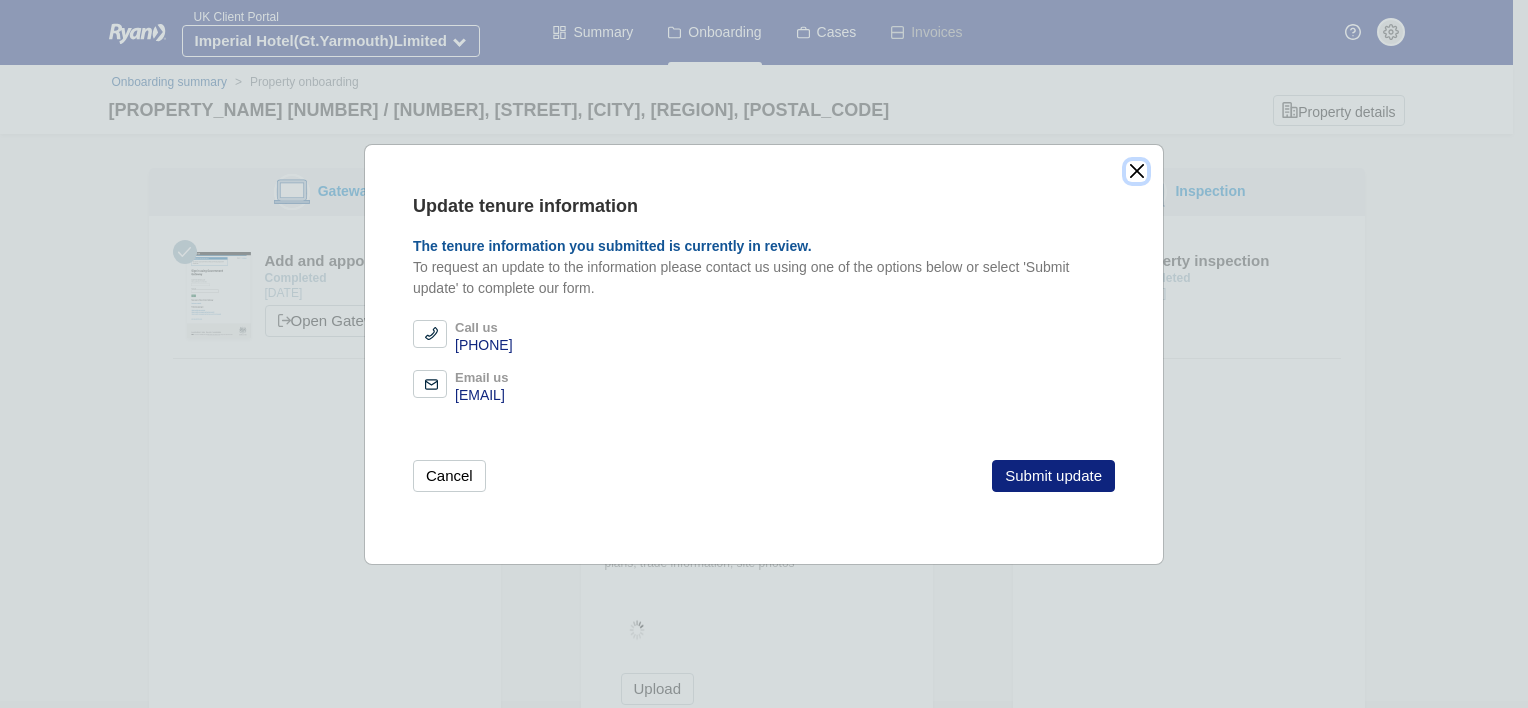 click at bounding box center (1136, 171) 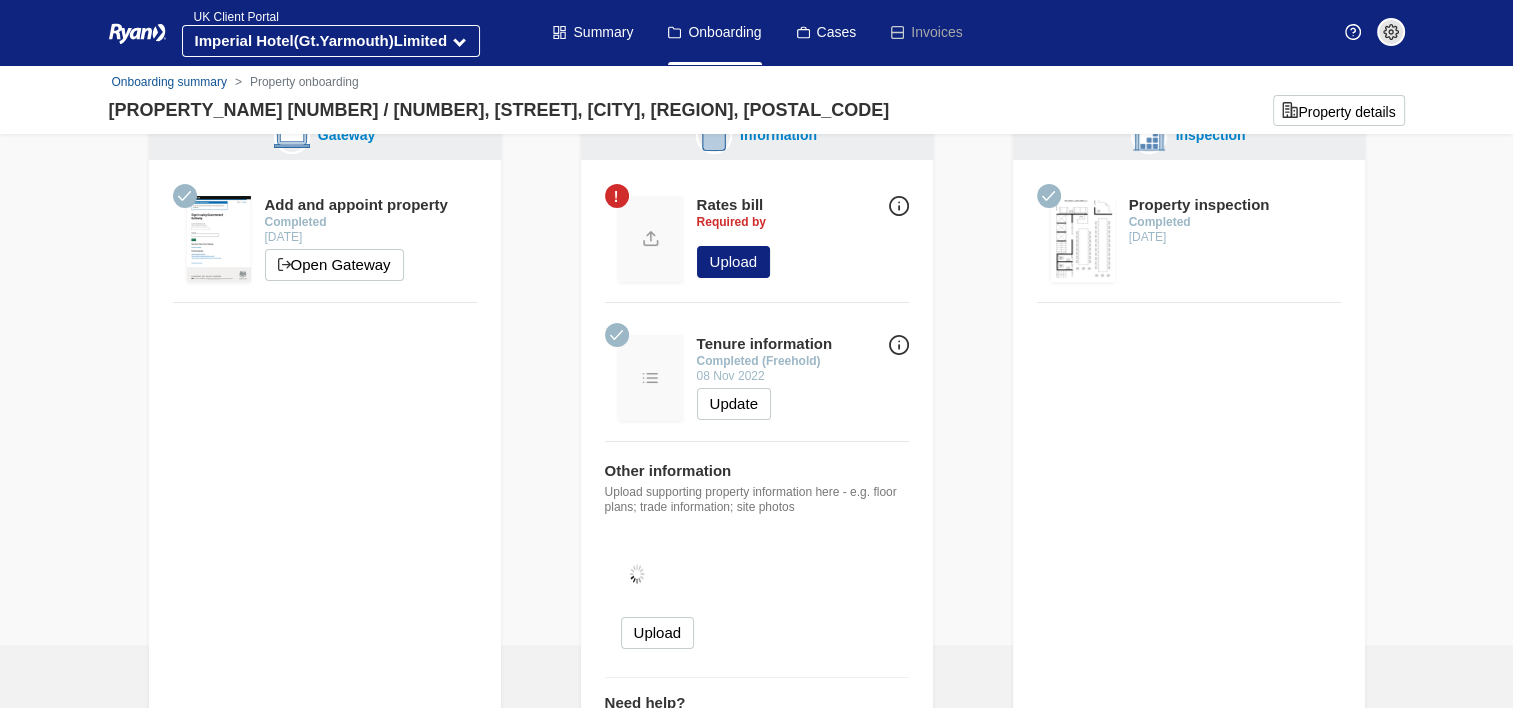 scroll, scrollTop: 0, scrollLeft: 0, axis: both 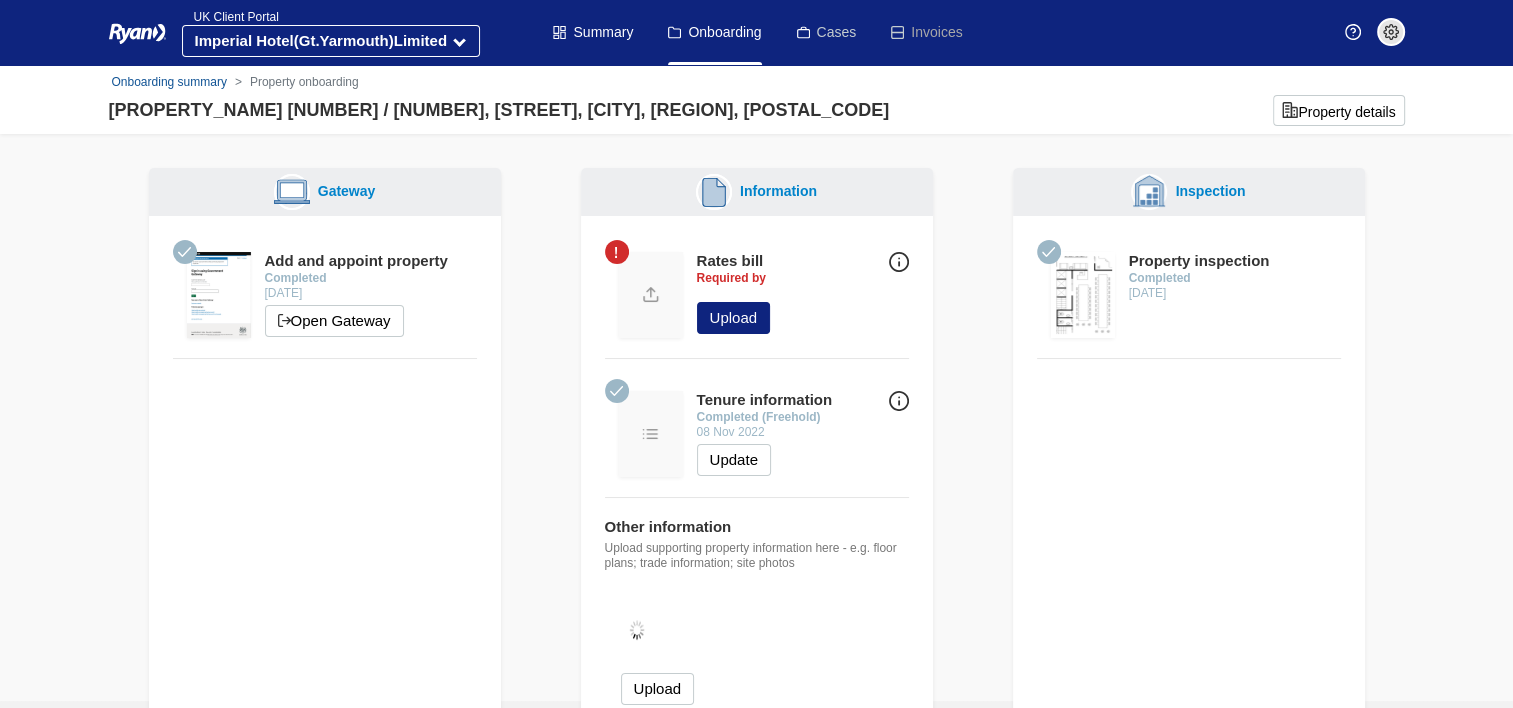 click on "Cases" at bounding box center [827, 32] 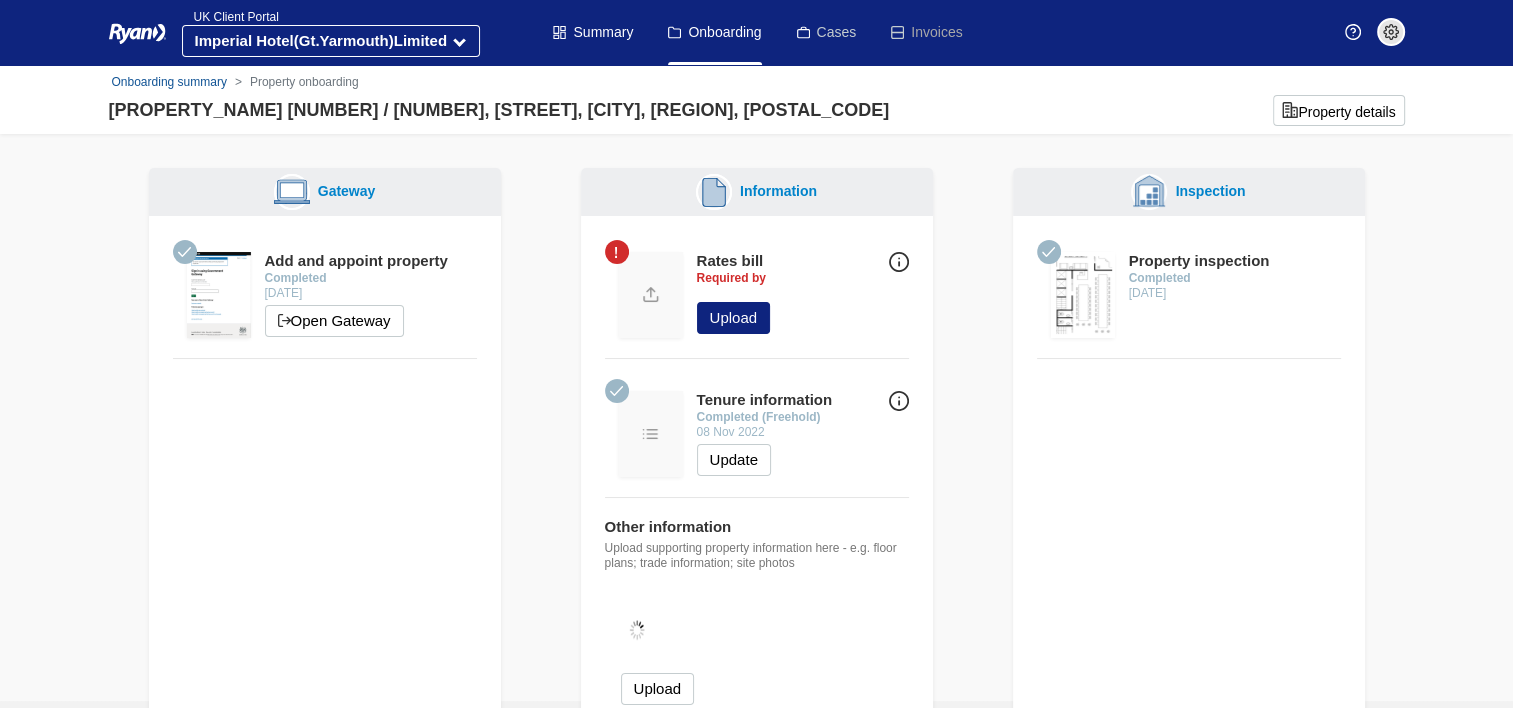 click on "Cases" at bounding box center [827, 32] 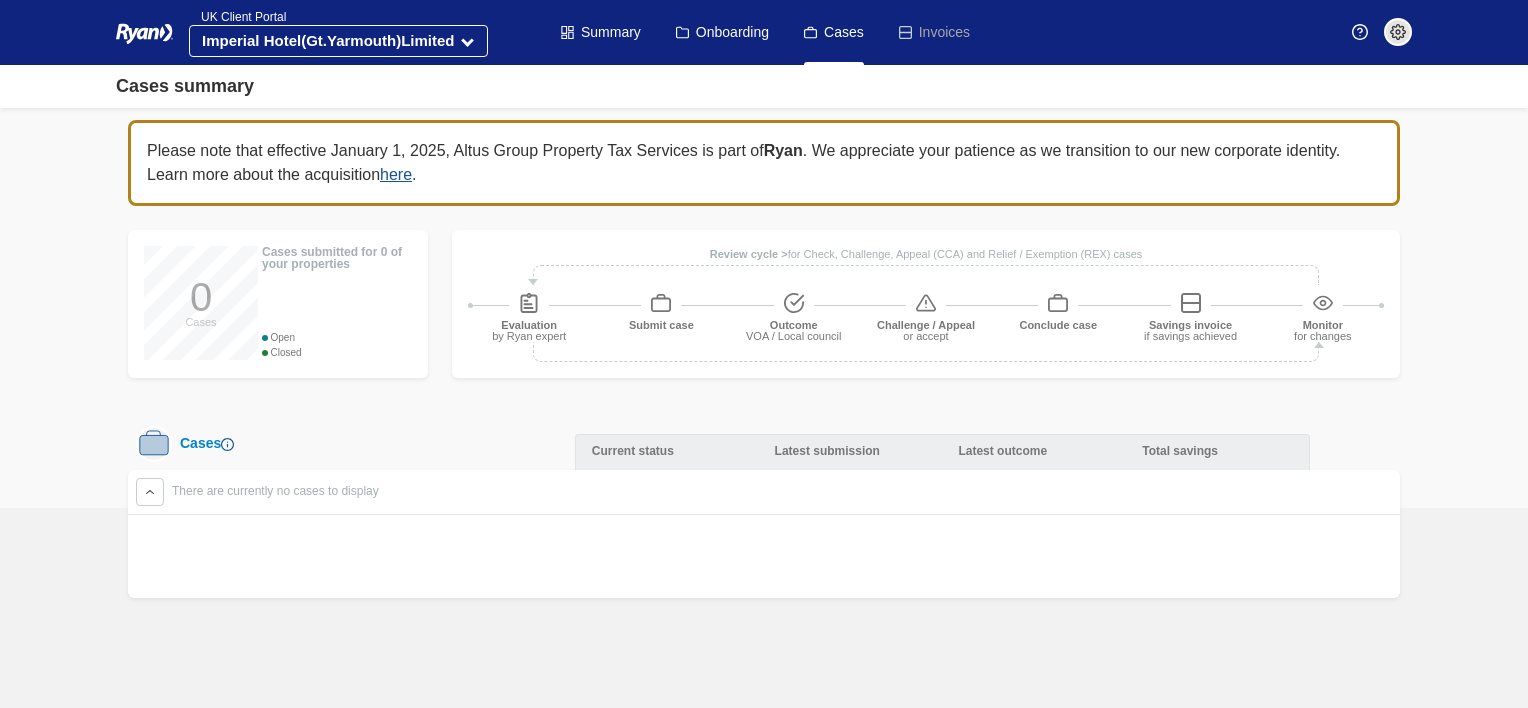 scroll, scrollTop: 0, scrollLeft: 0, axis: both 